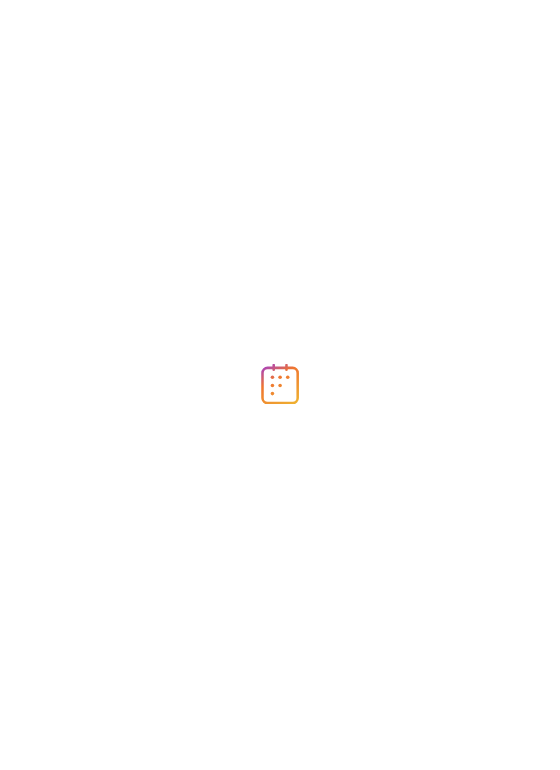 scroll, scrollTop: 0, scrollLeft: 0, axis: both 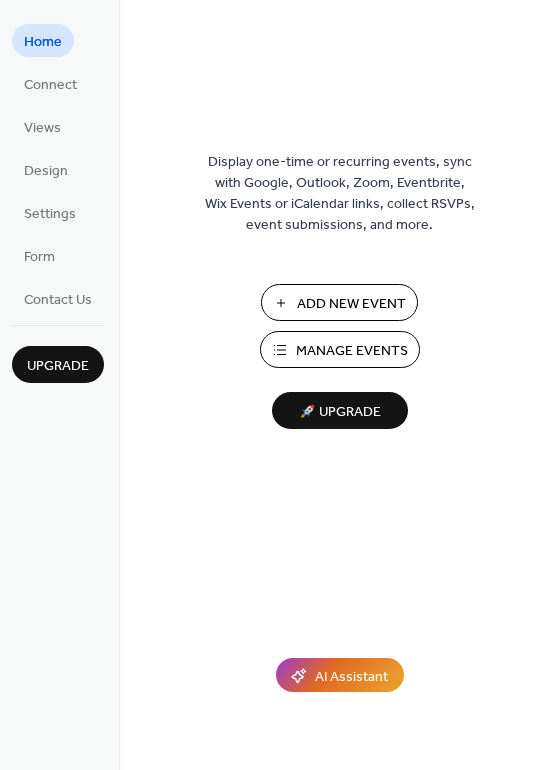 click on "Add New Event" at bounding box center [351, 304] 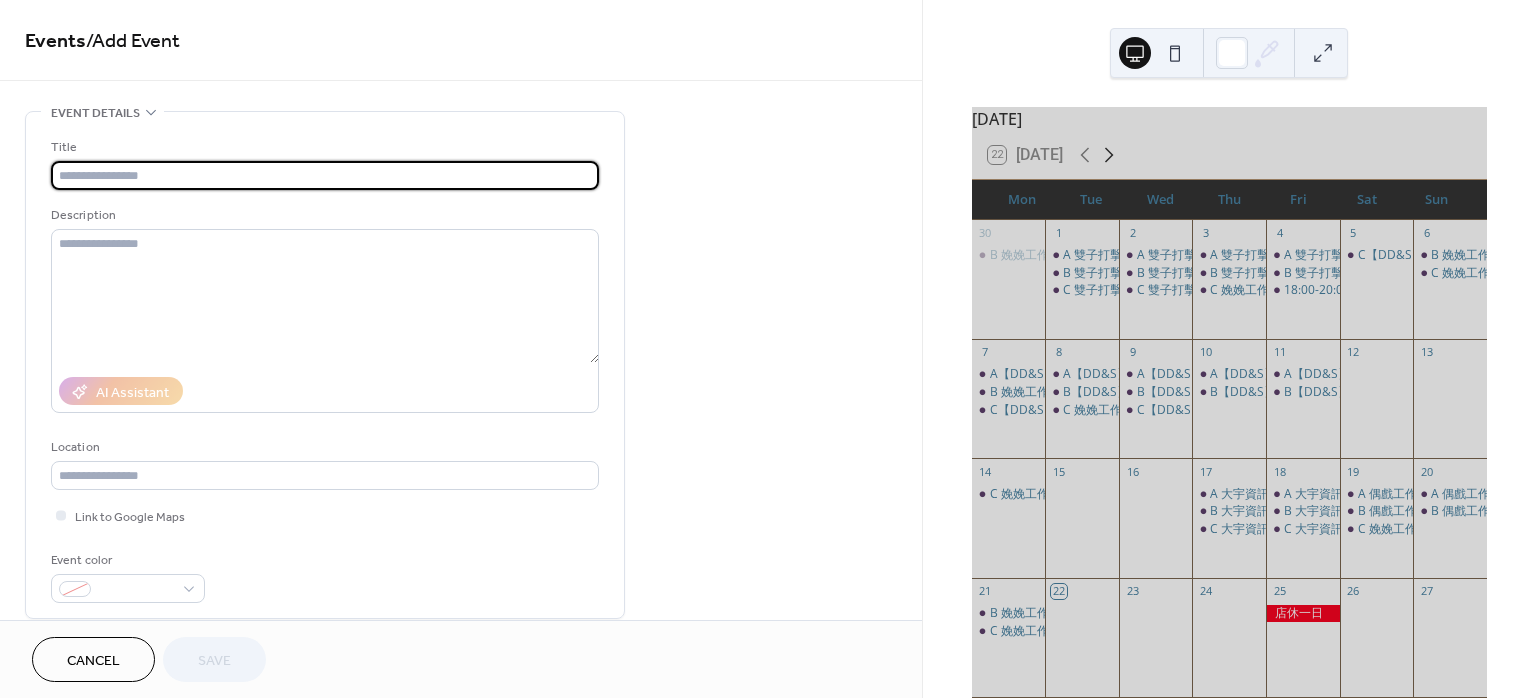 scroll, scrollTop: 0, scrollLeft: 0, axis: both 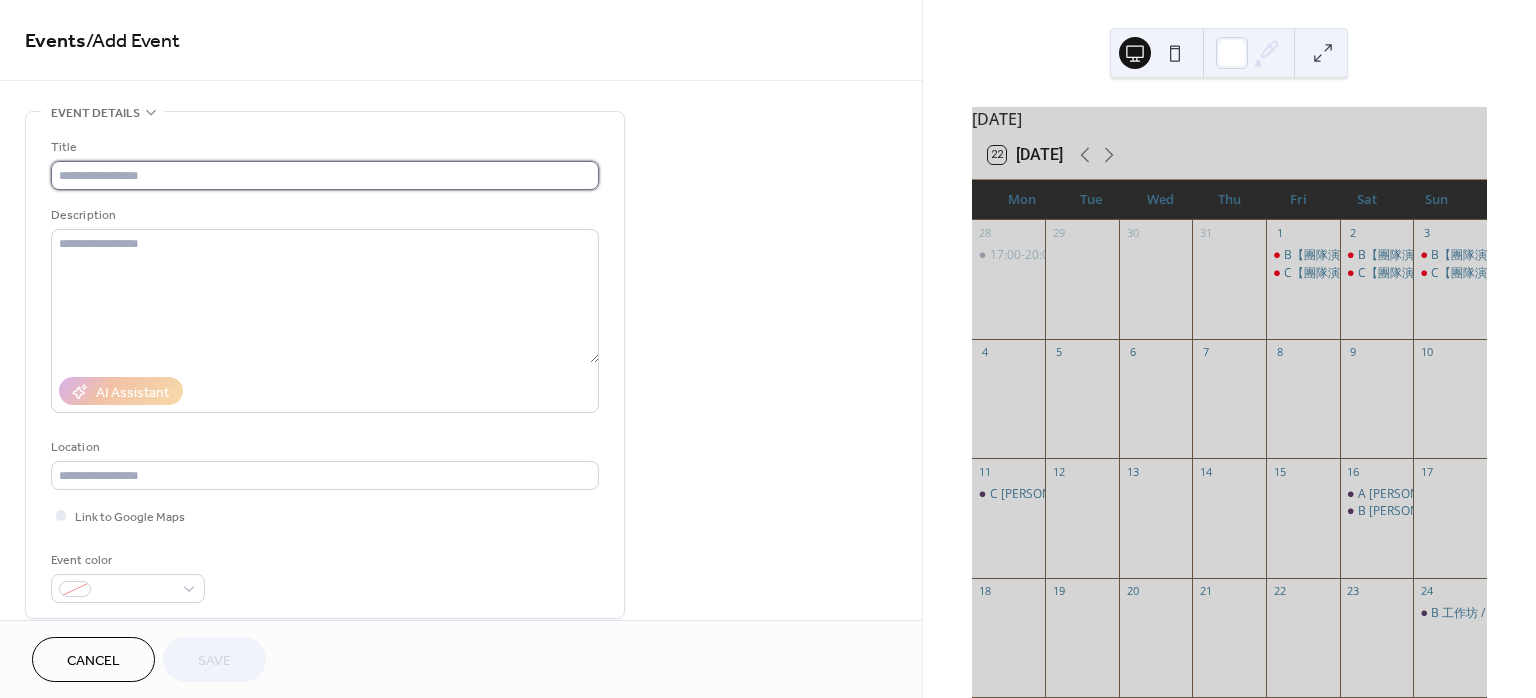 click at bounding box center (325, 175) 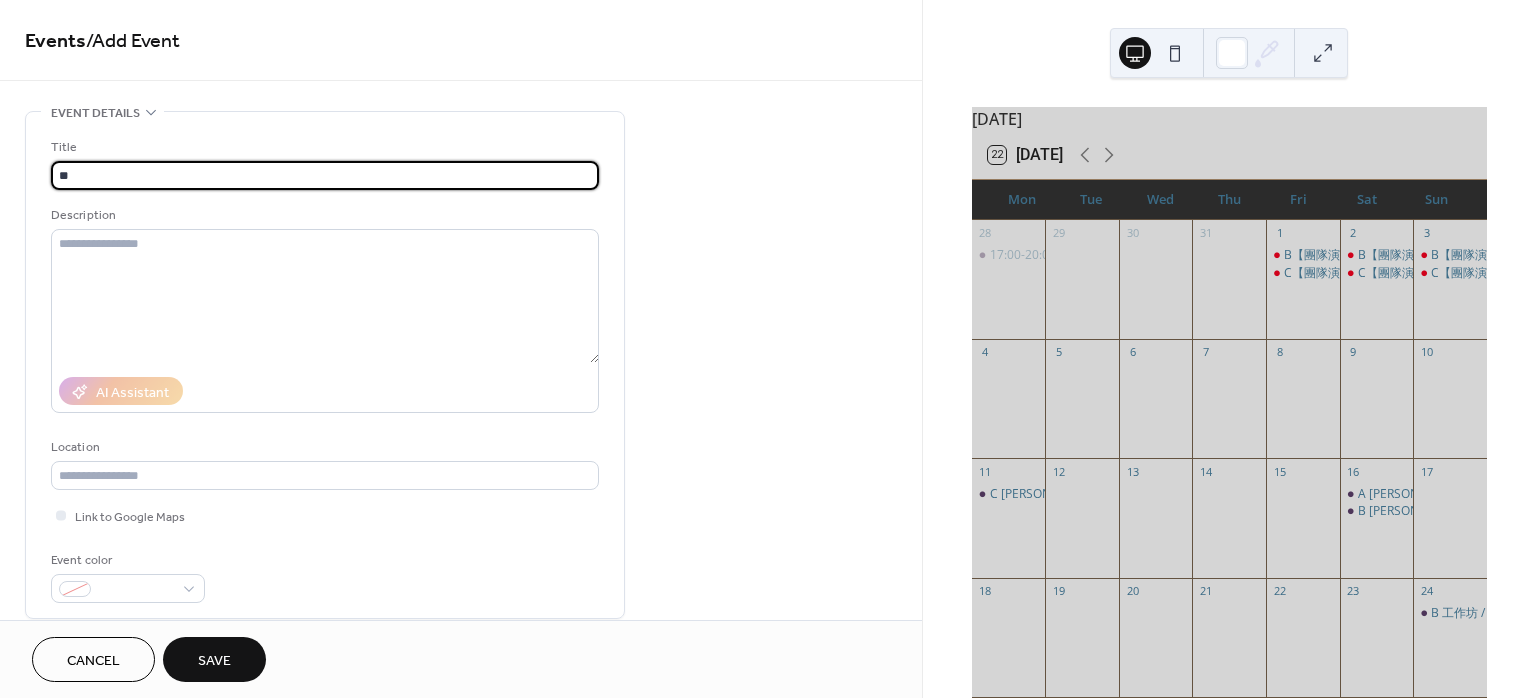 paste on "****" 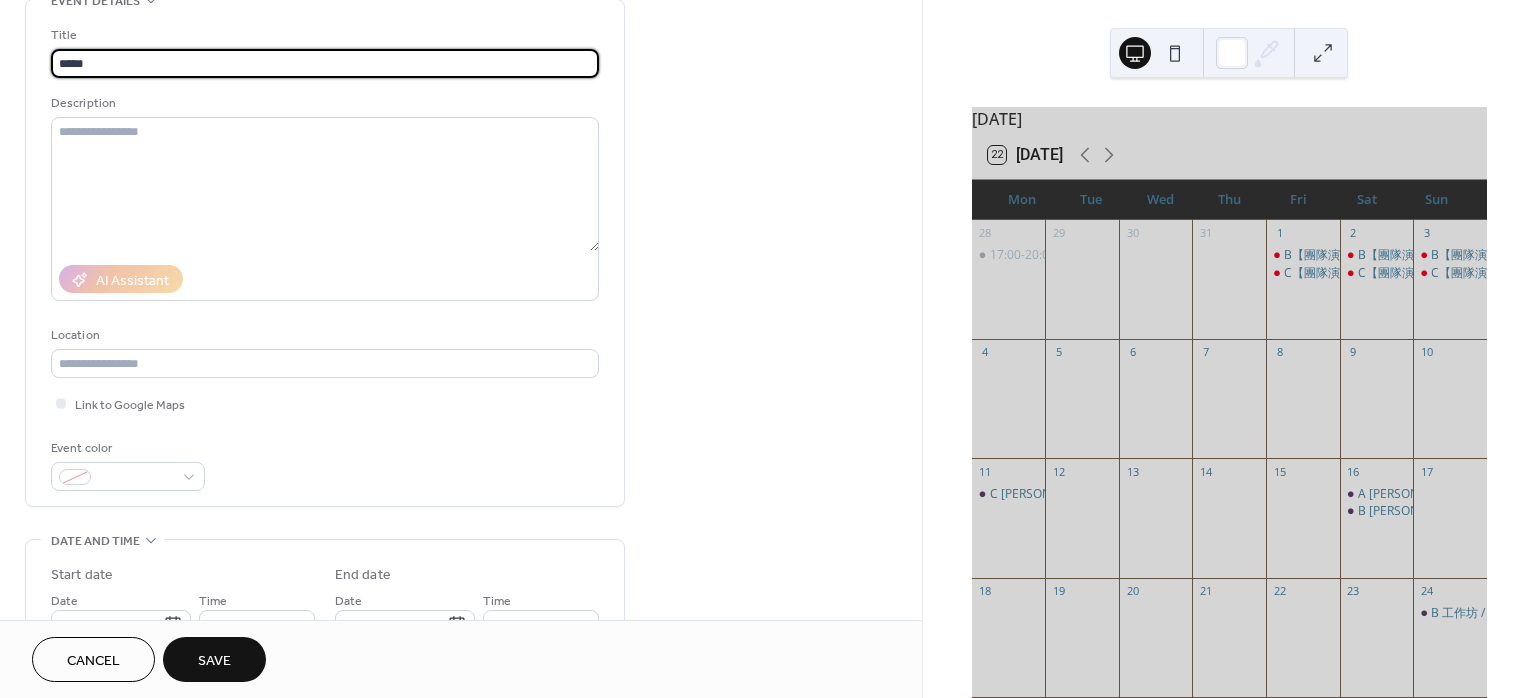 scroll, scrollTop: 266, scrollLeft: 0, axis: vertical 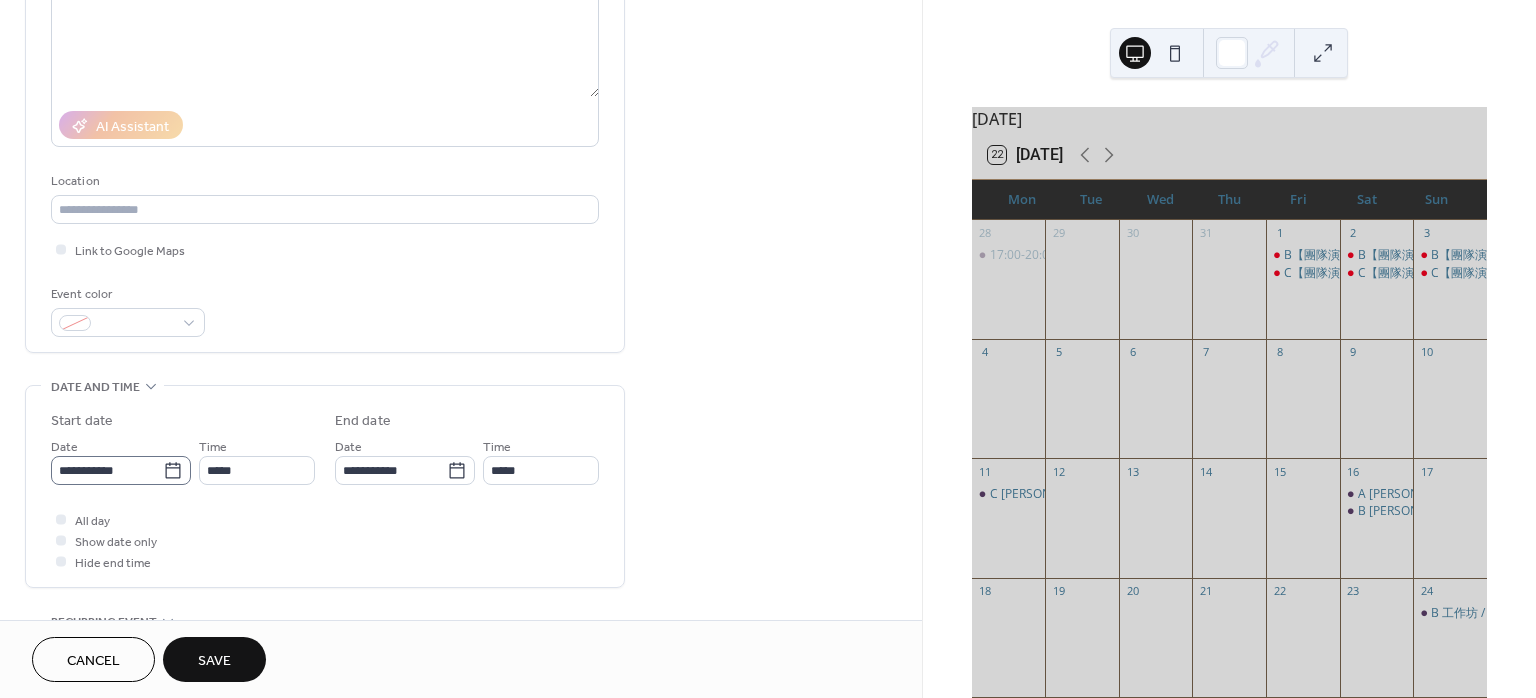 type on "*****" 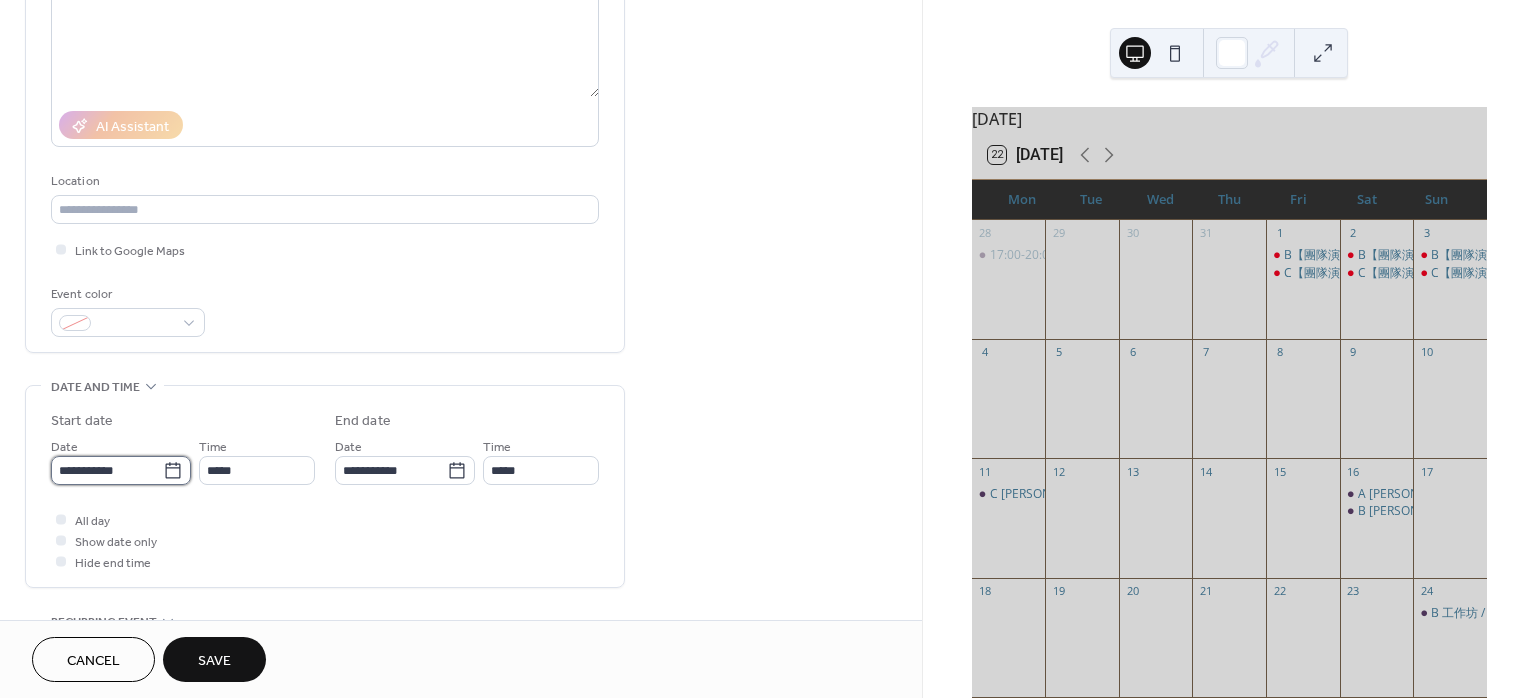 click on "**********" at bounding box center (107, 470) 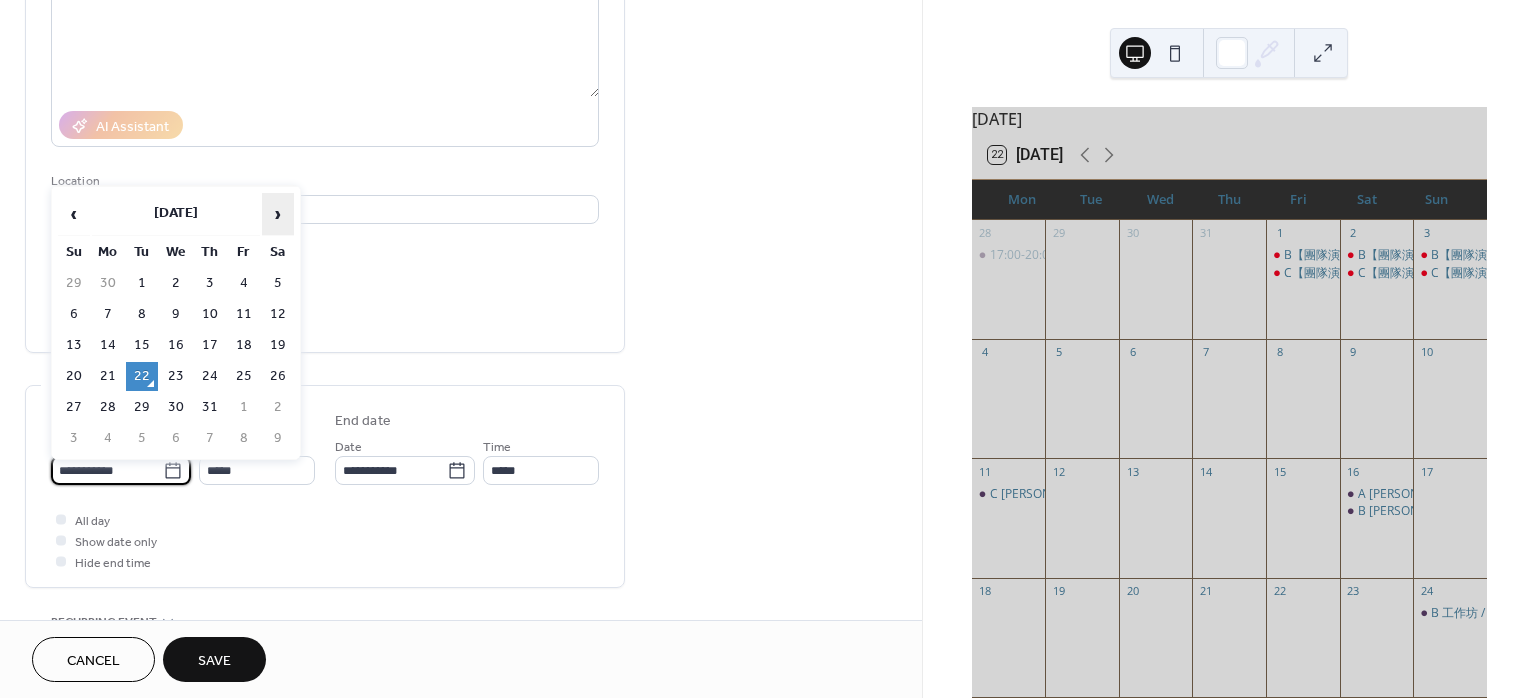 click on "›" at bounding box center [278, 214] 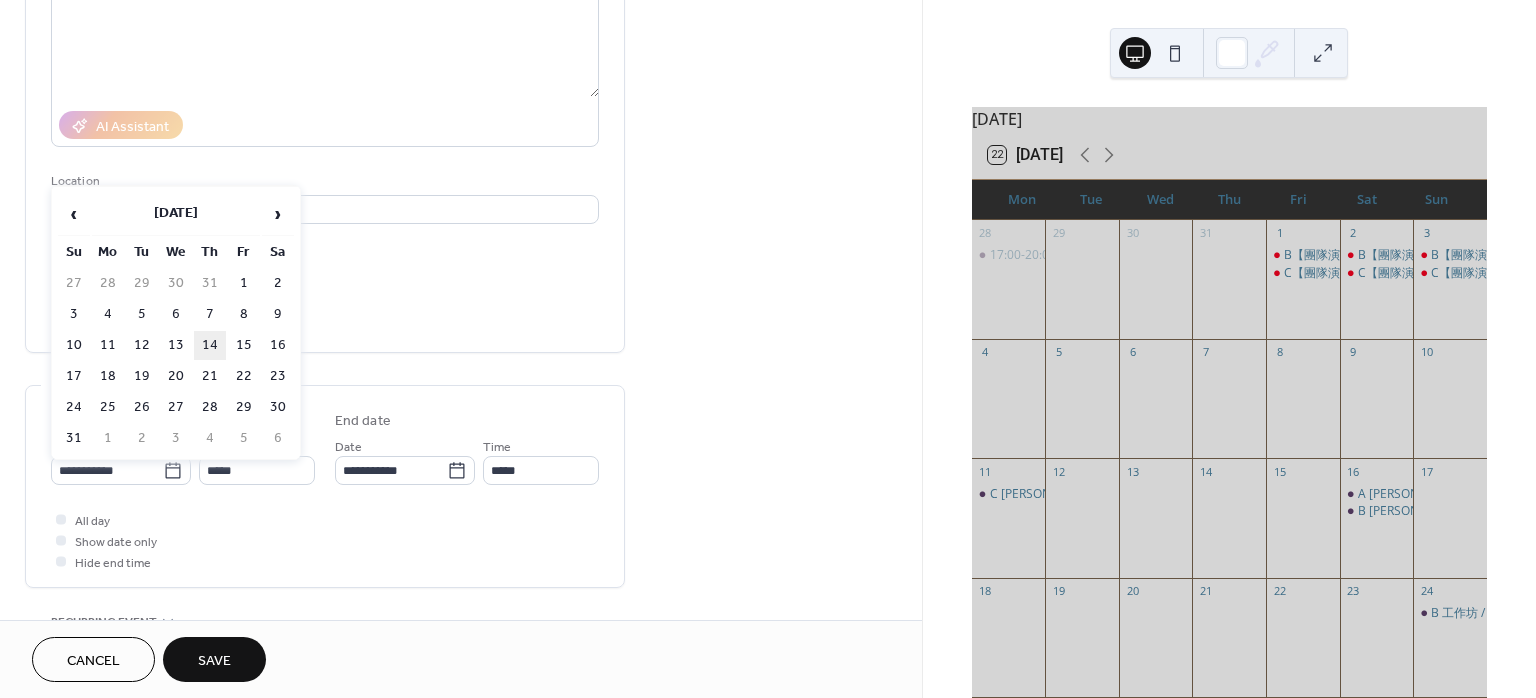 click on "14" at bounding box center (210, 345) 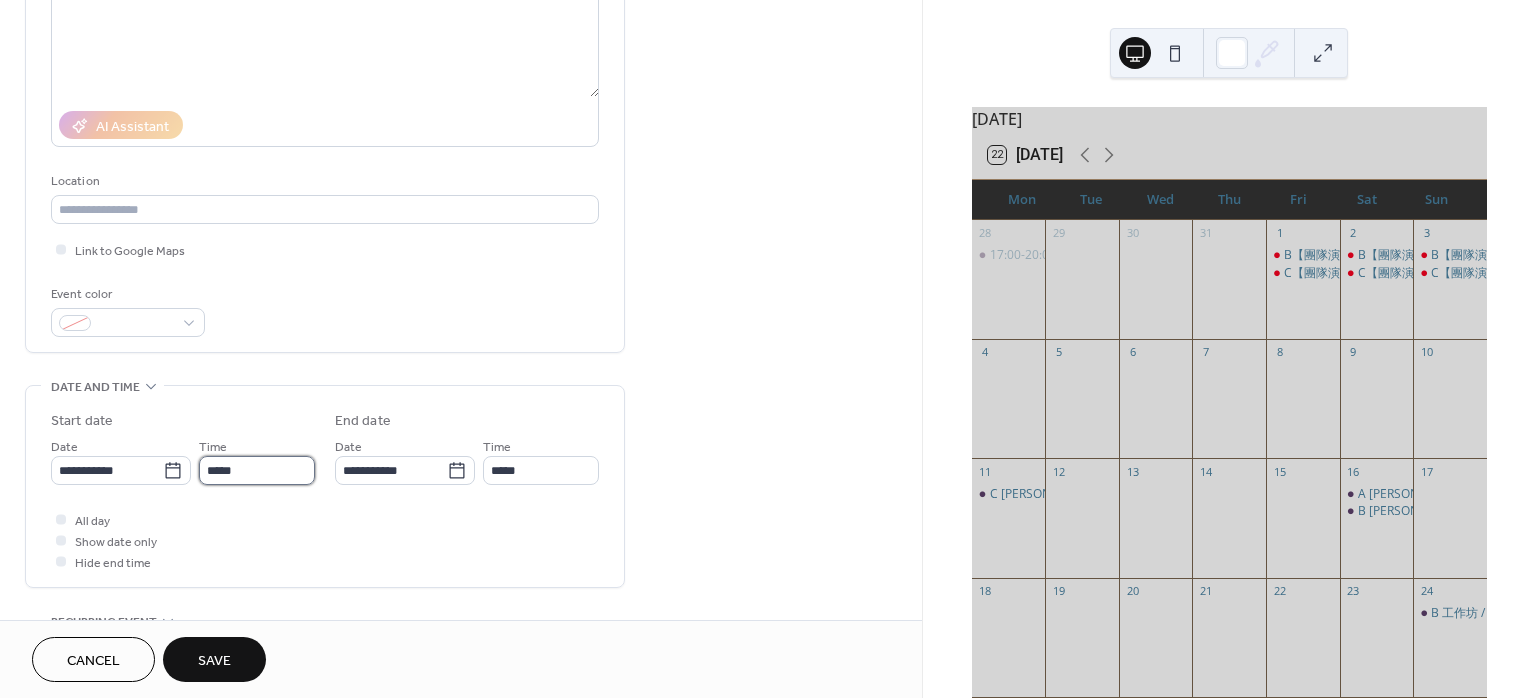 click on "*****" at bounding box center (257, 470) 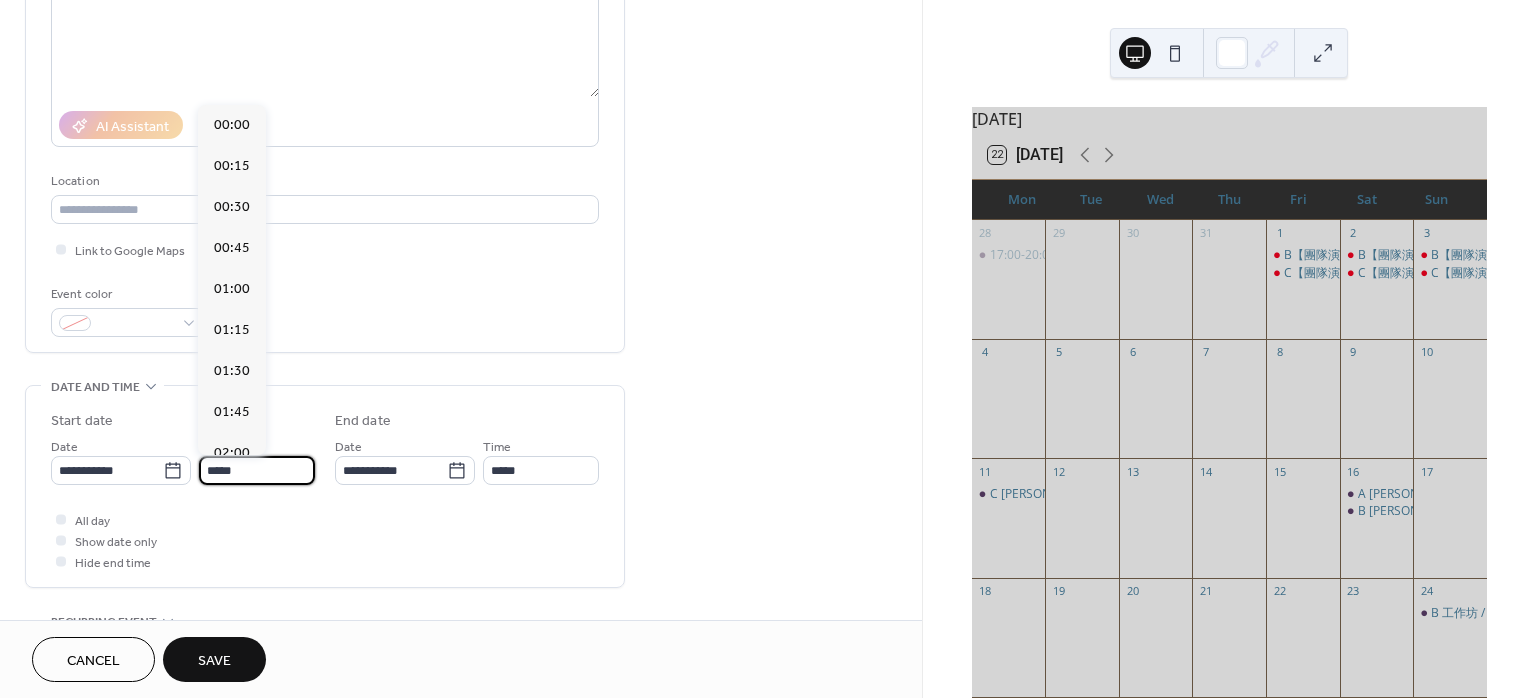 scroll, scrollTop: 1946, scrollLeft: 0, axis: vertical 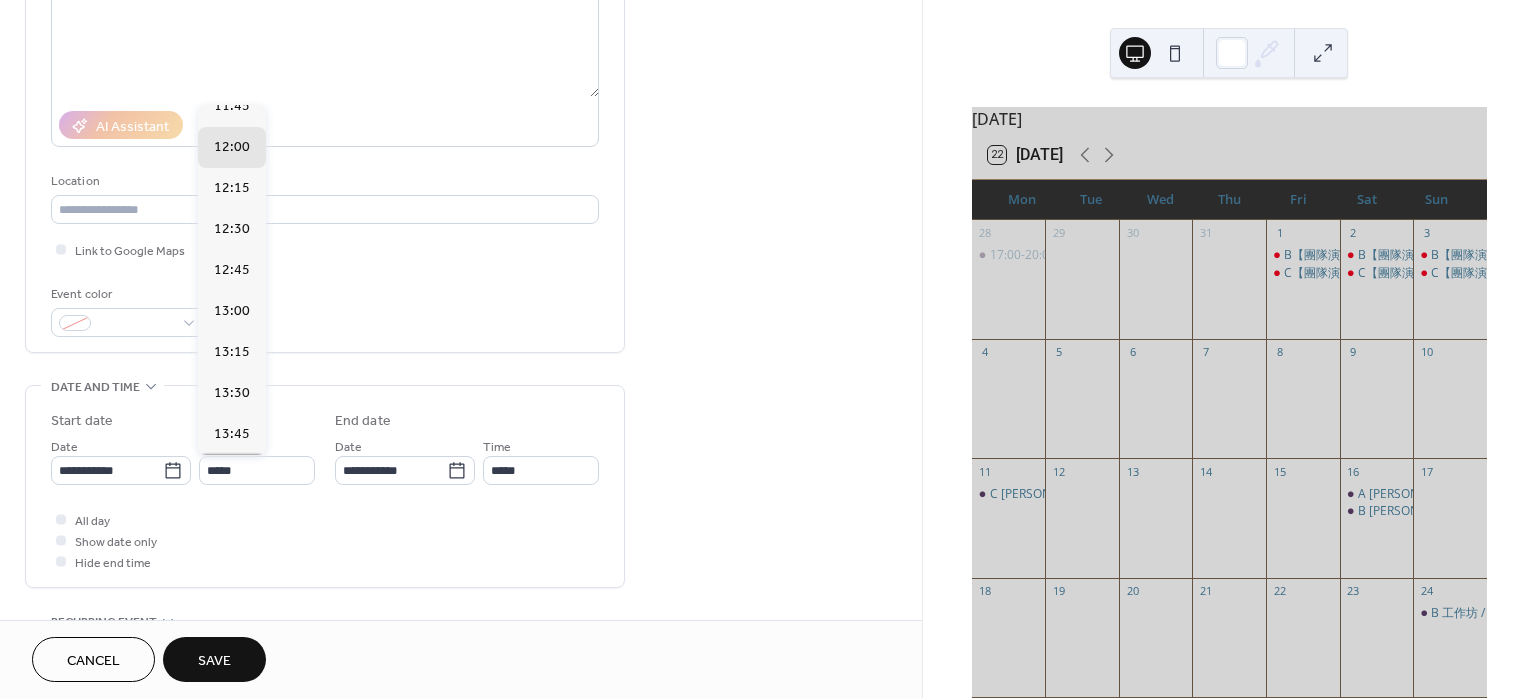 click on "14:00" at bounding box center [232, 475] 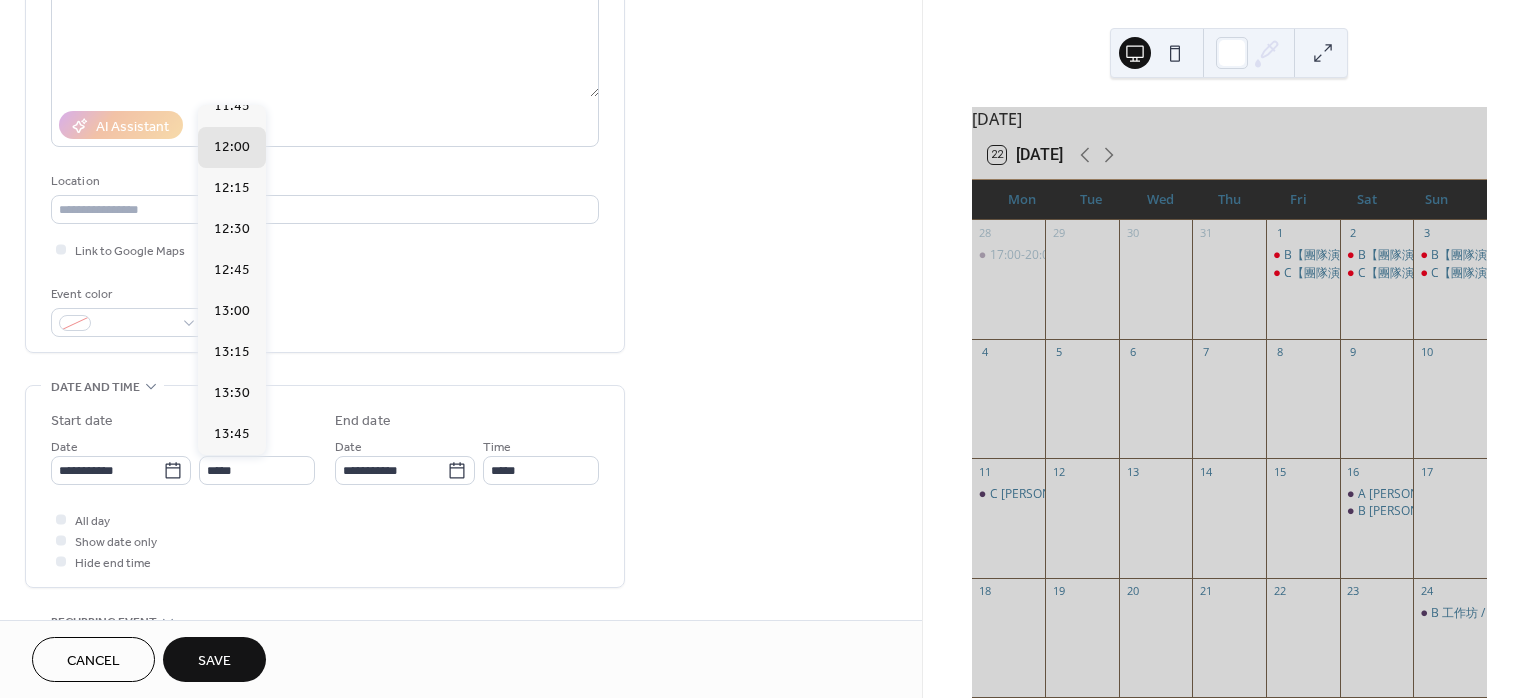 type on "*****" 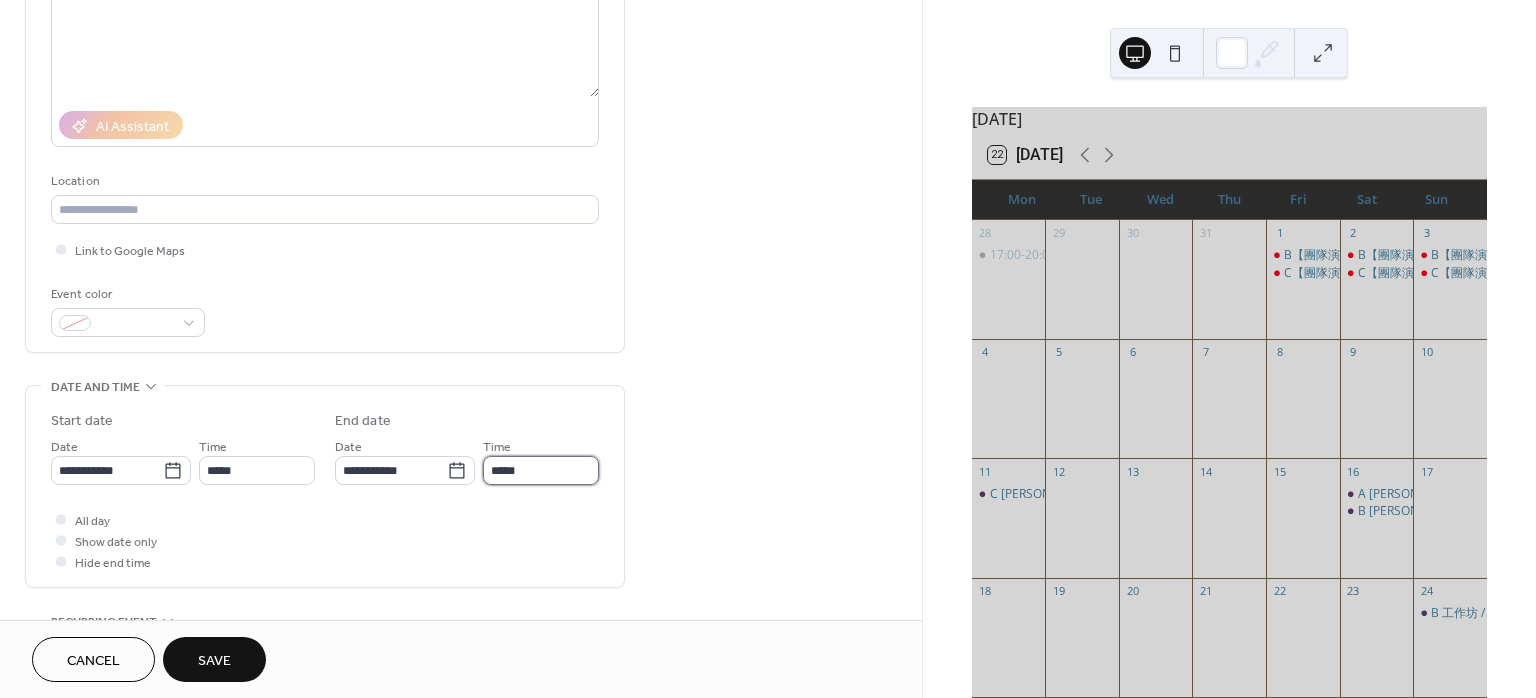 click on "*****" at bounding box center (541, 470) 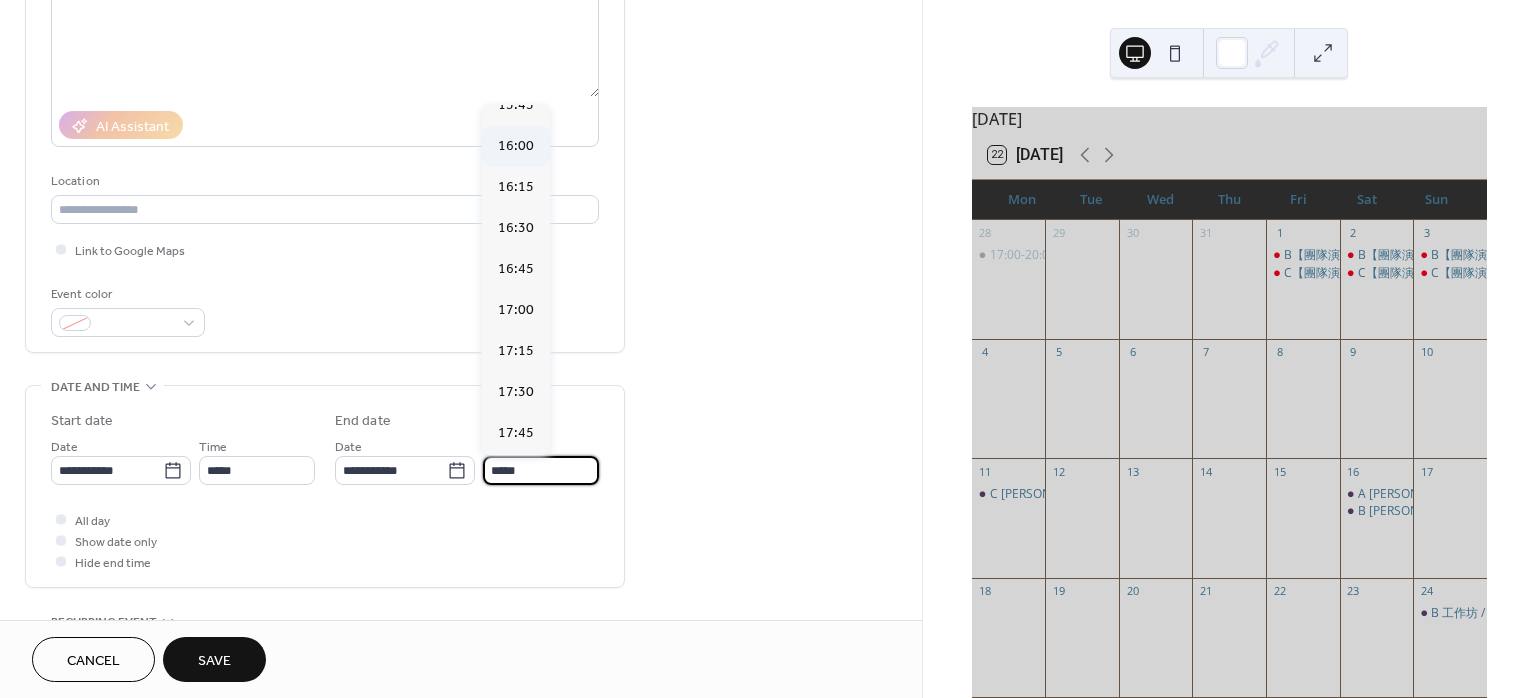 scroll, scrollTop: 400, scrollLeft: 0, axis: vertical 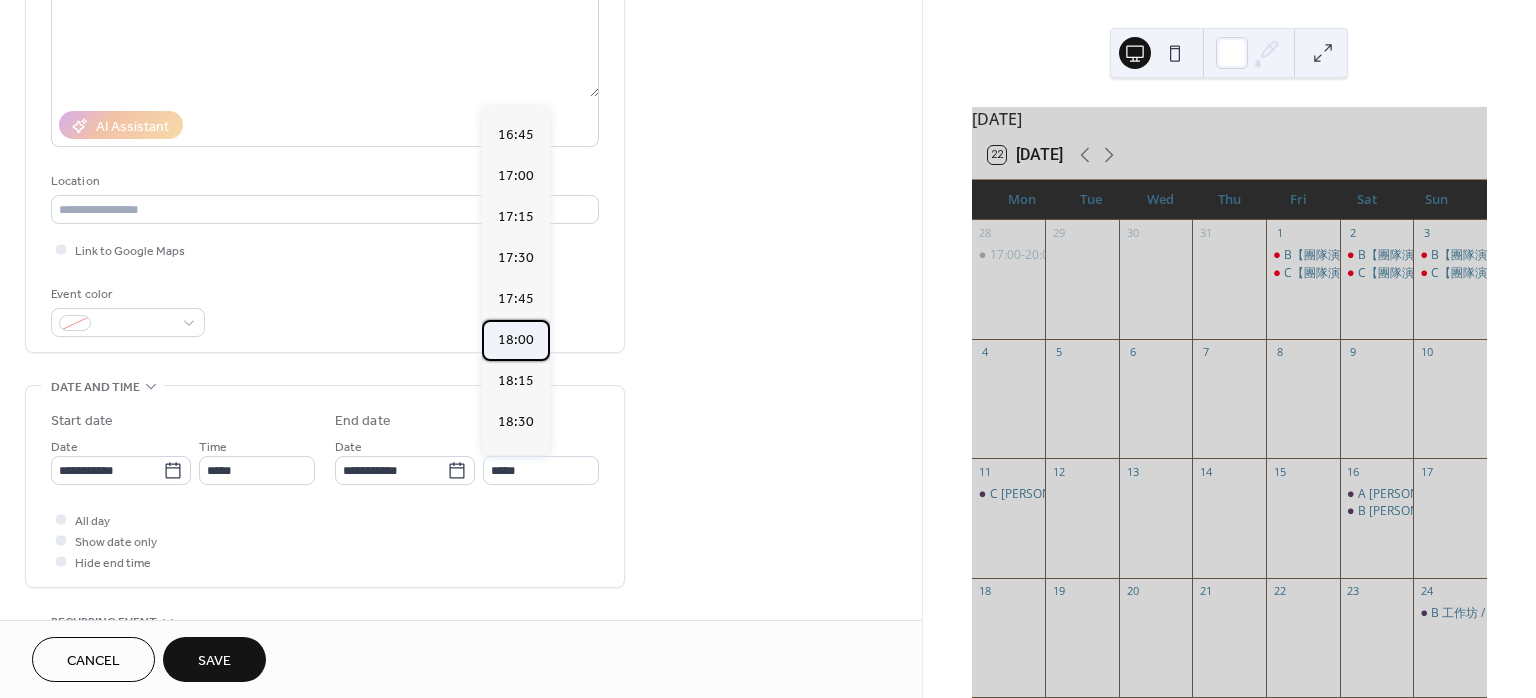 click on "18:00" at bounding box center (516, 339) 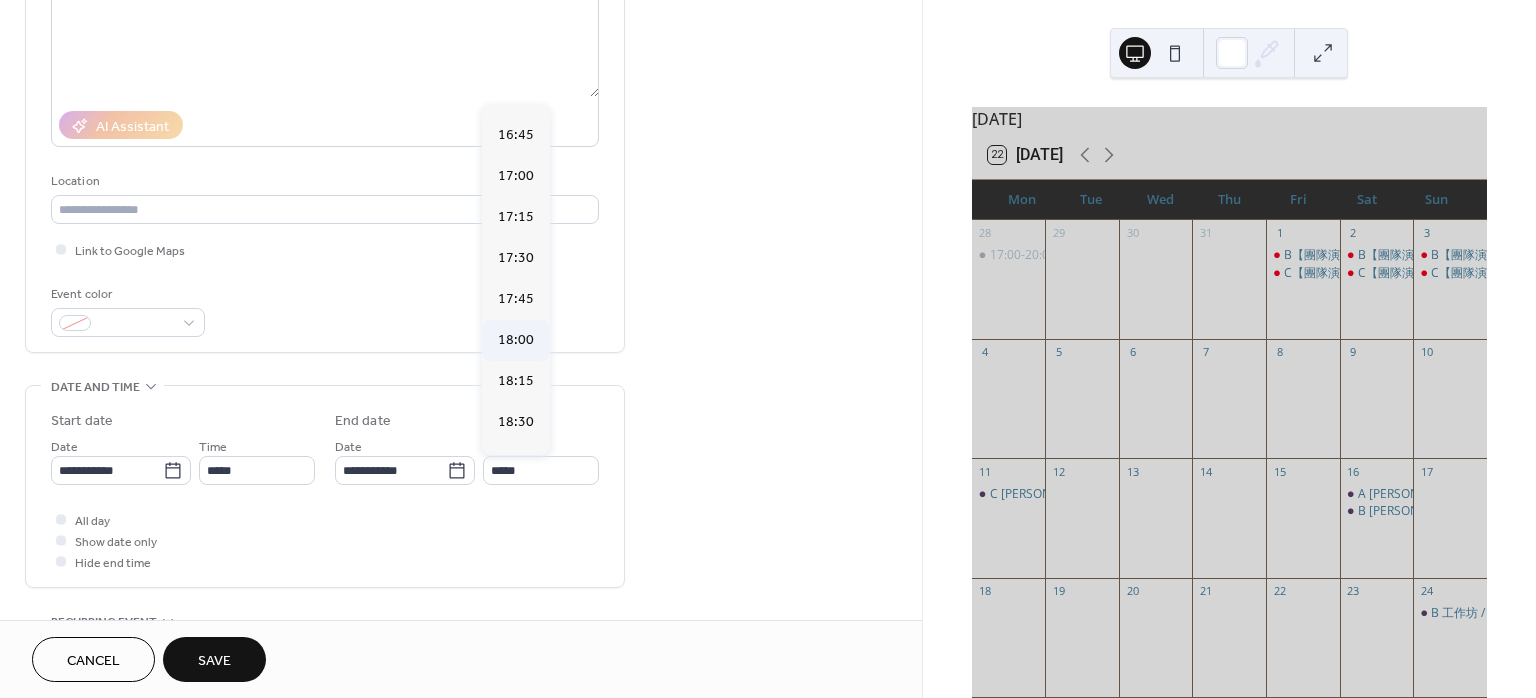 type on "*****" 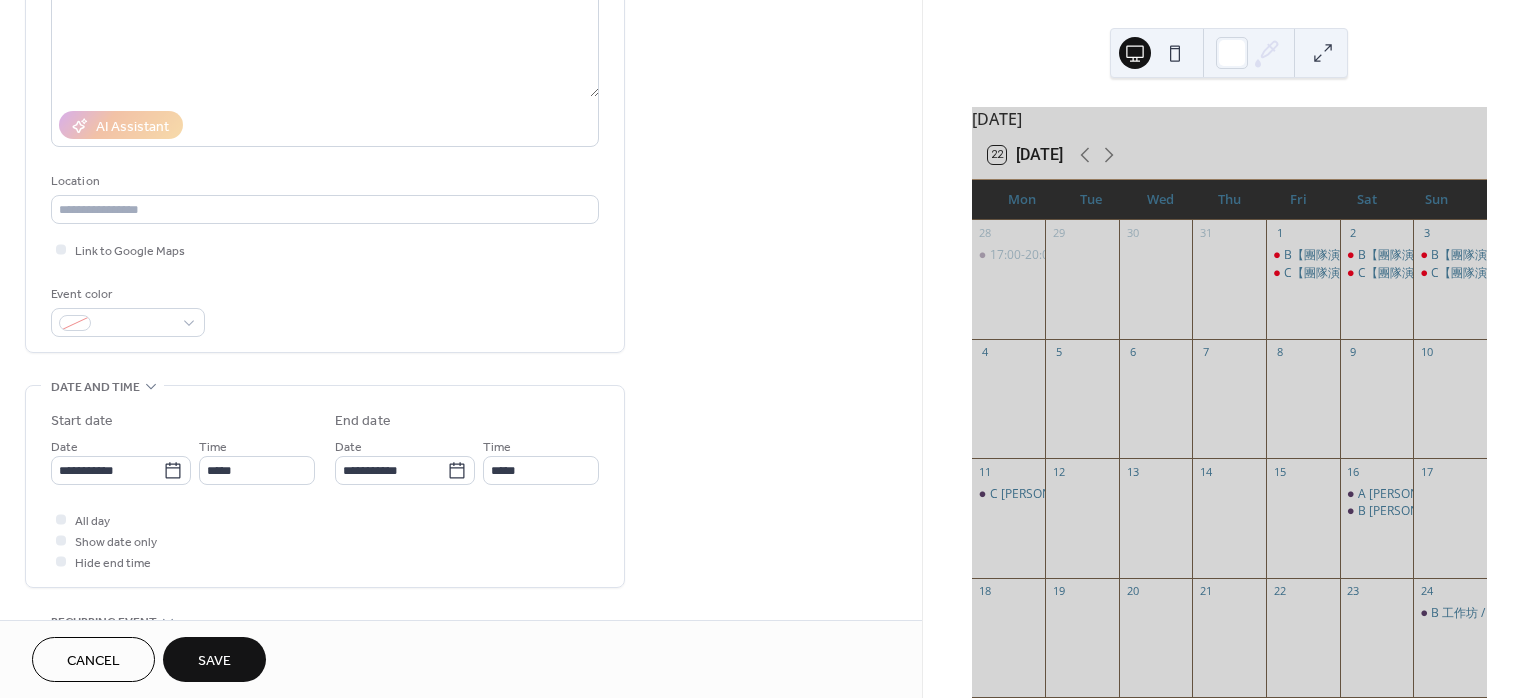 click on "Save" at bounding box center (214, 659) 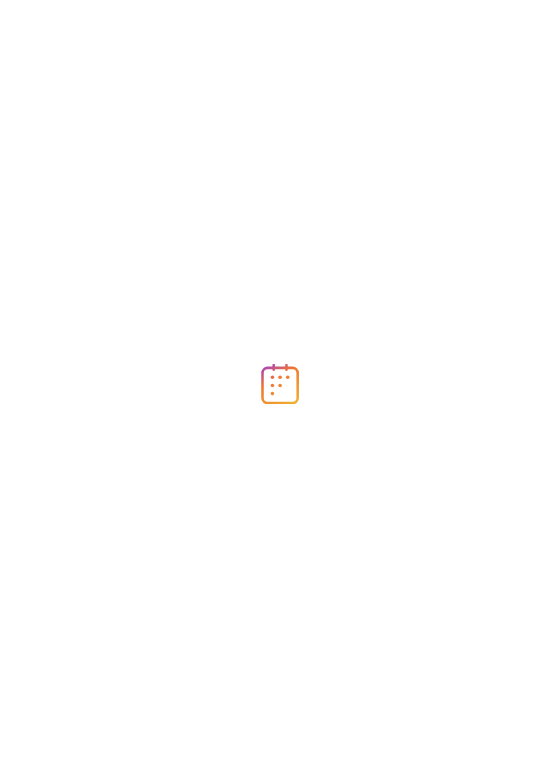 scroll, scrollTop: 0, scrollLeft: 0, axis: both 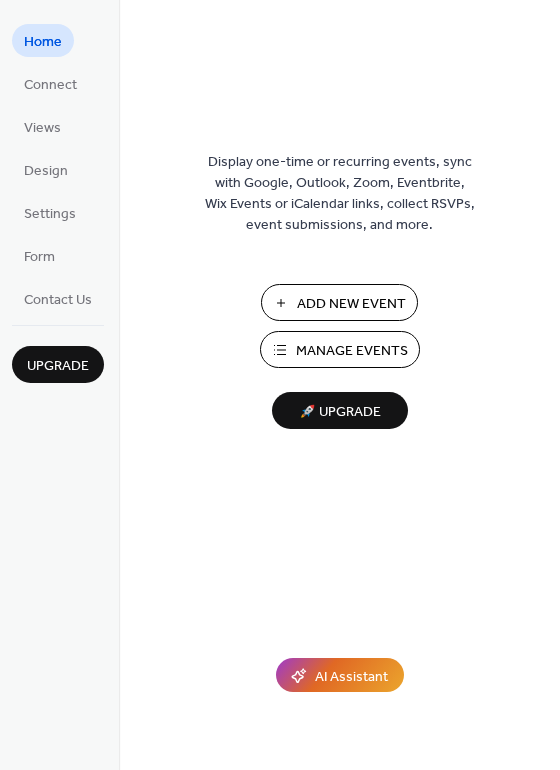 click on "Manage Events" at bounding box center [352, 351] 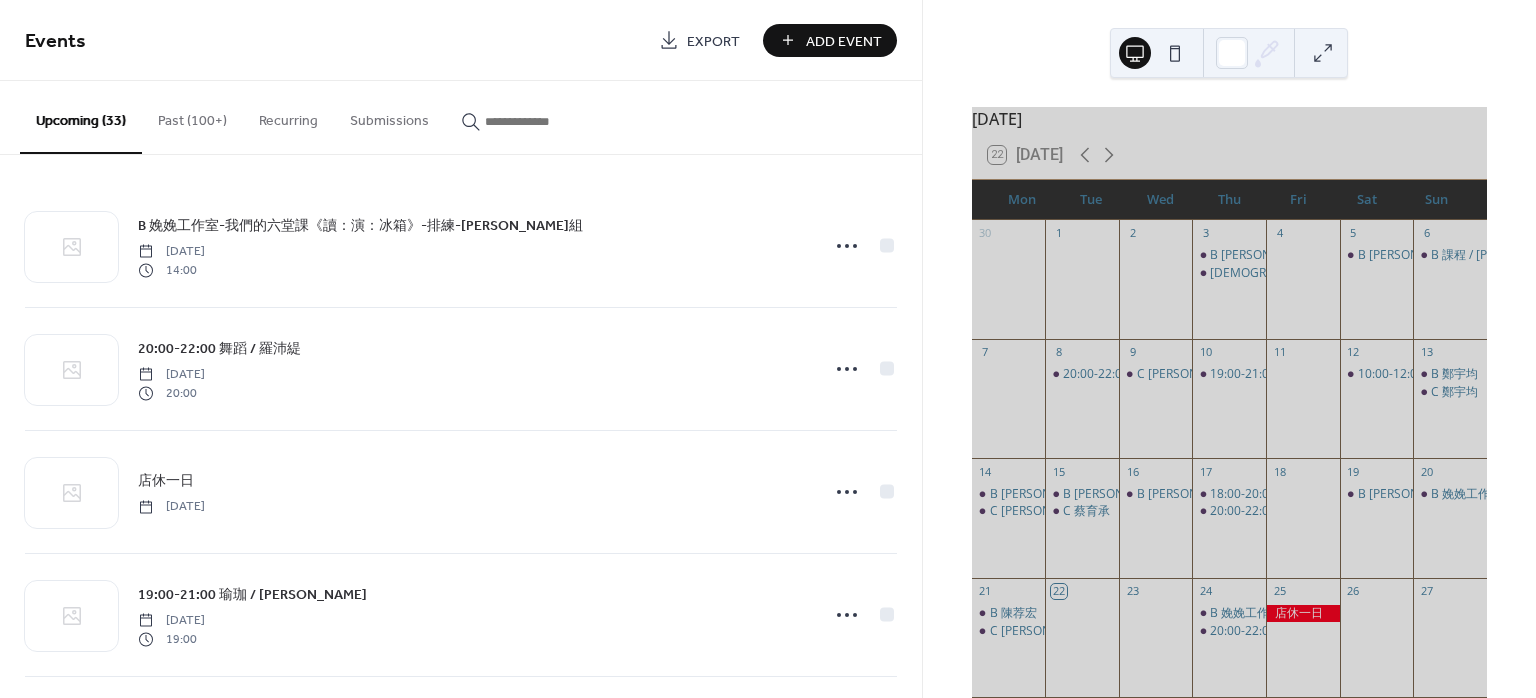 scroll, scrollTop: 0, scrollLeft: 0, axis: both 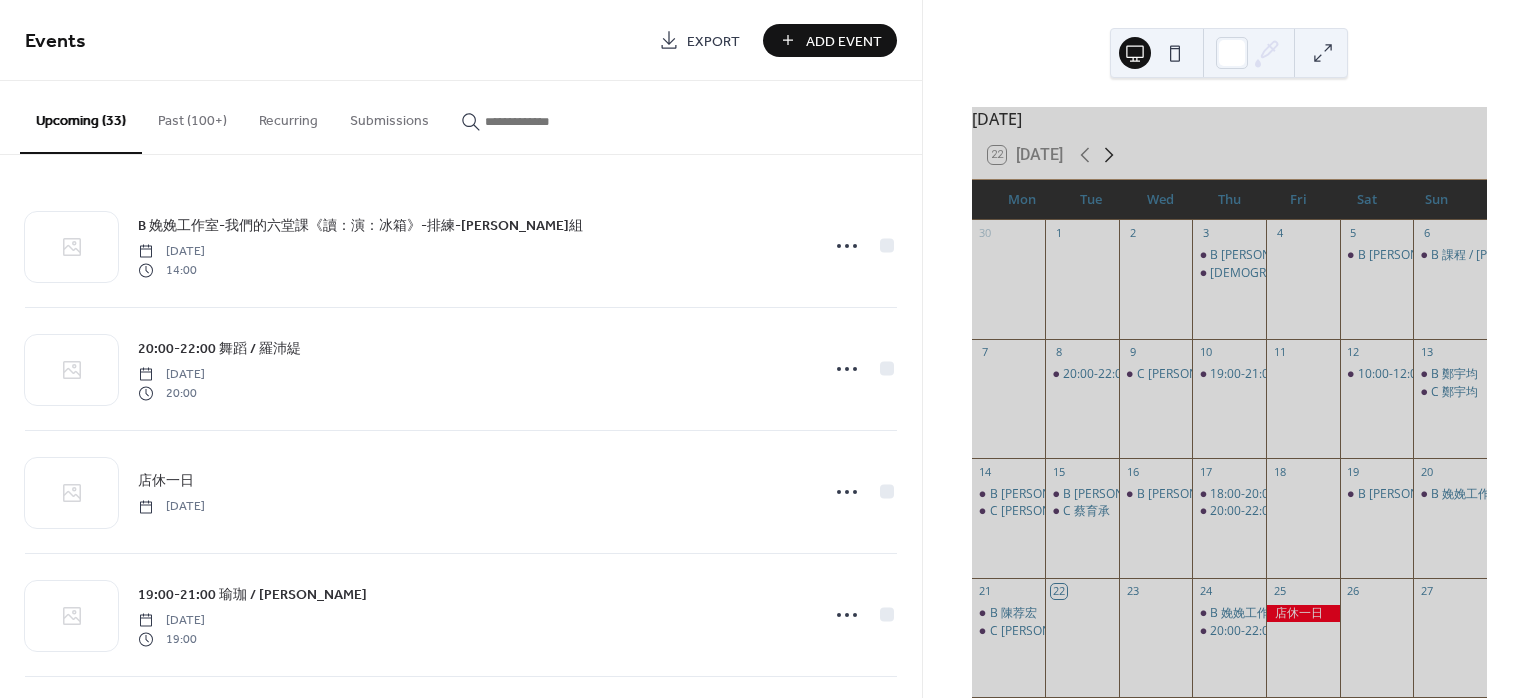 click 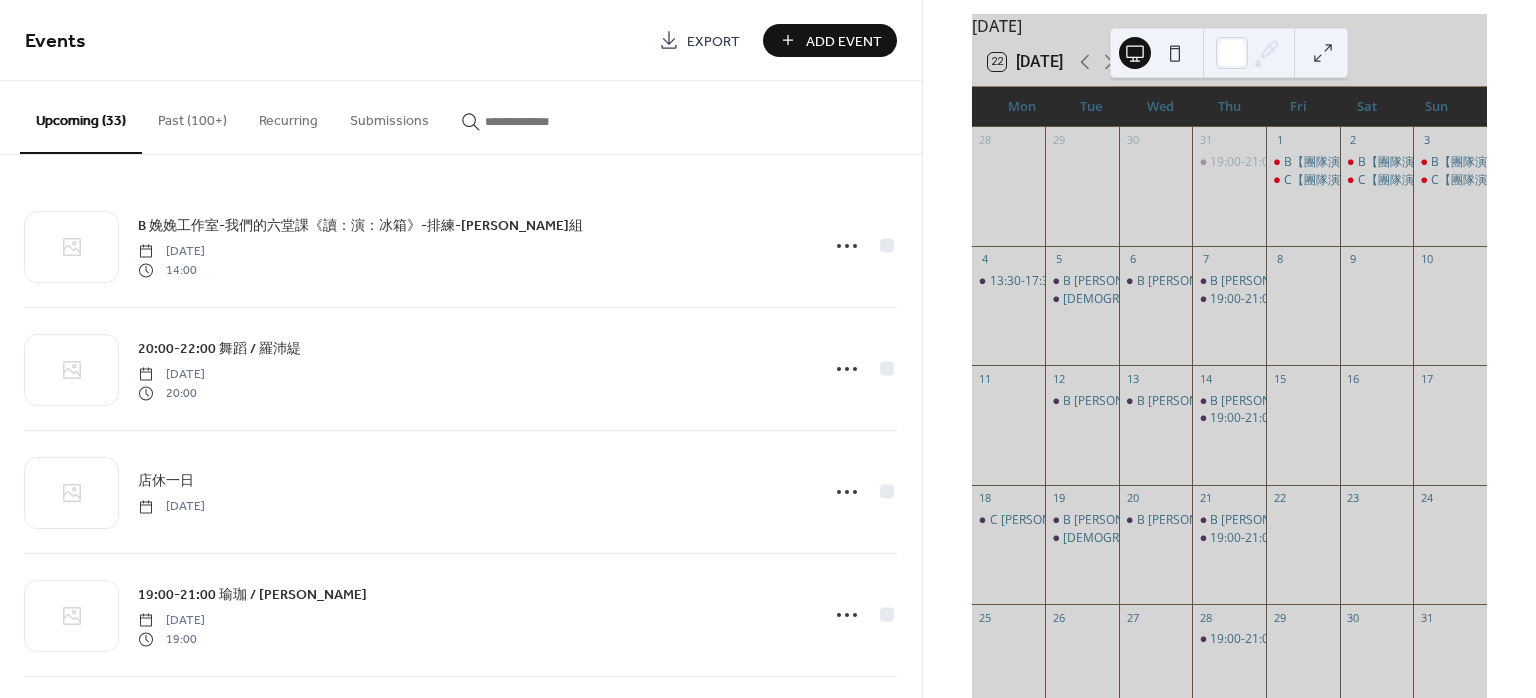 scroll, scrollTop: 133, scrollLeft: 0, axis: vertical 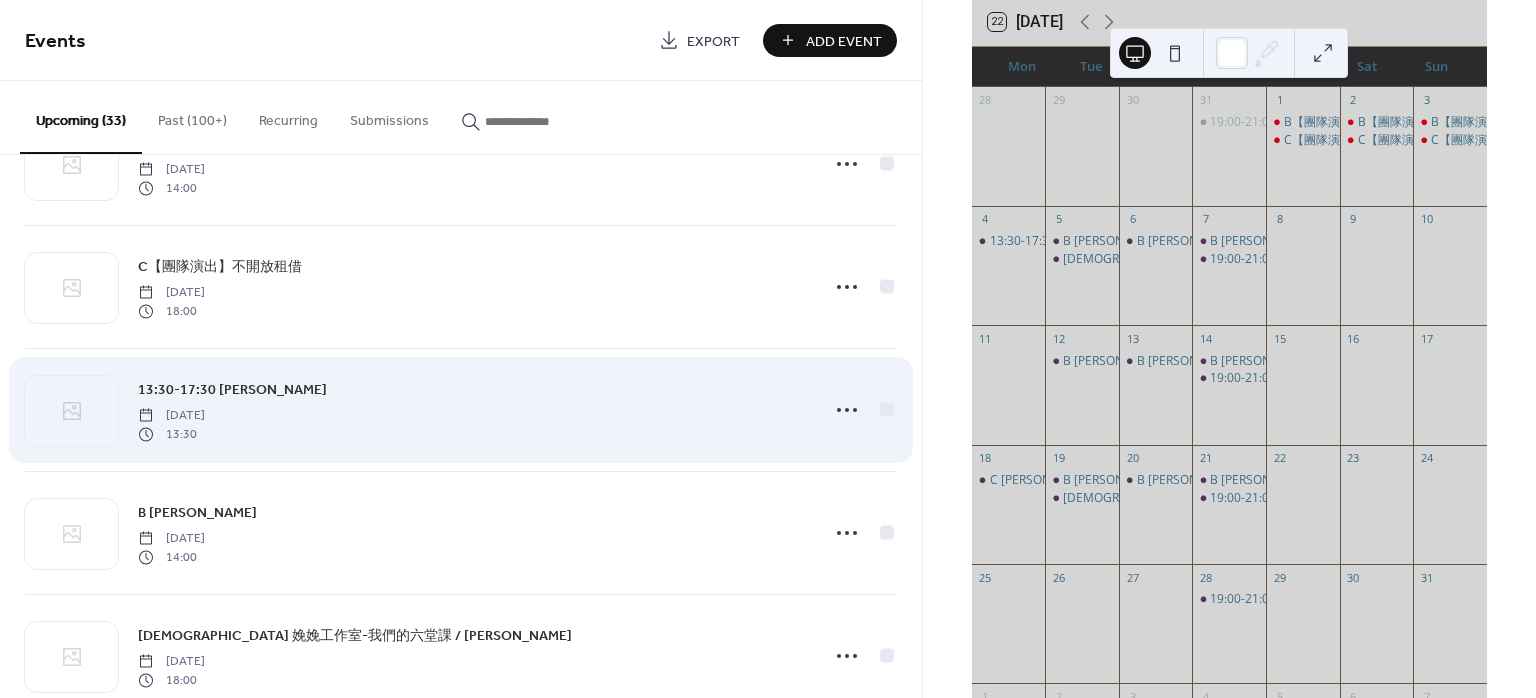 click on "13:30-17:30 [PERSON_NAME]" at bounding box center [232, 390] 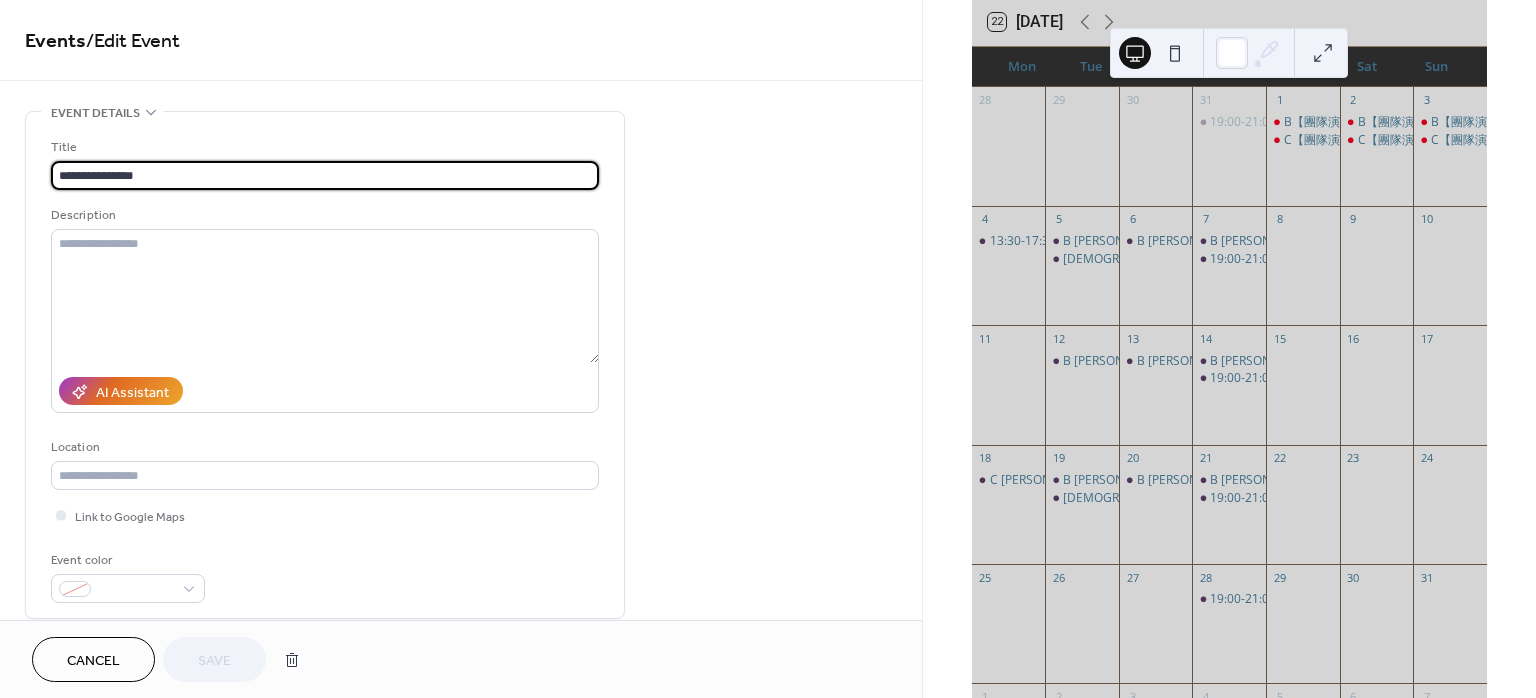 drag, startPoint x: 122, startPoint y: 177, endPoint x: -6, endPoint y: 162, distance: 128.87592 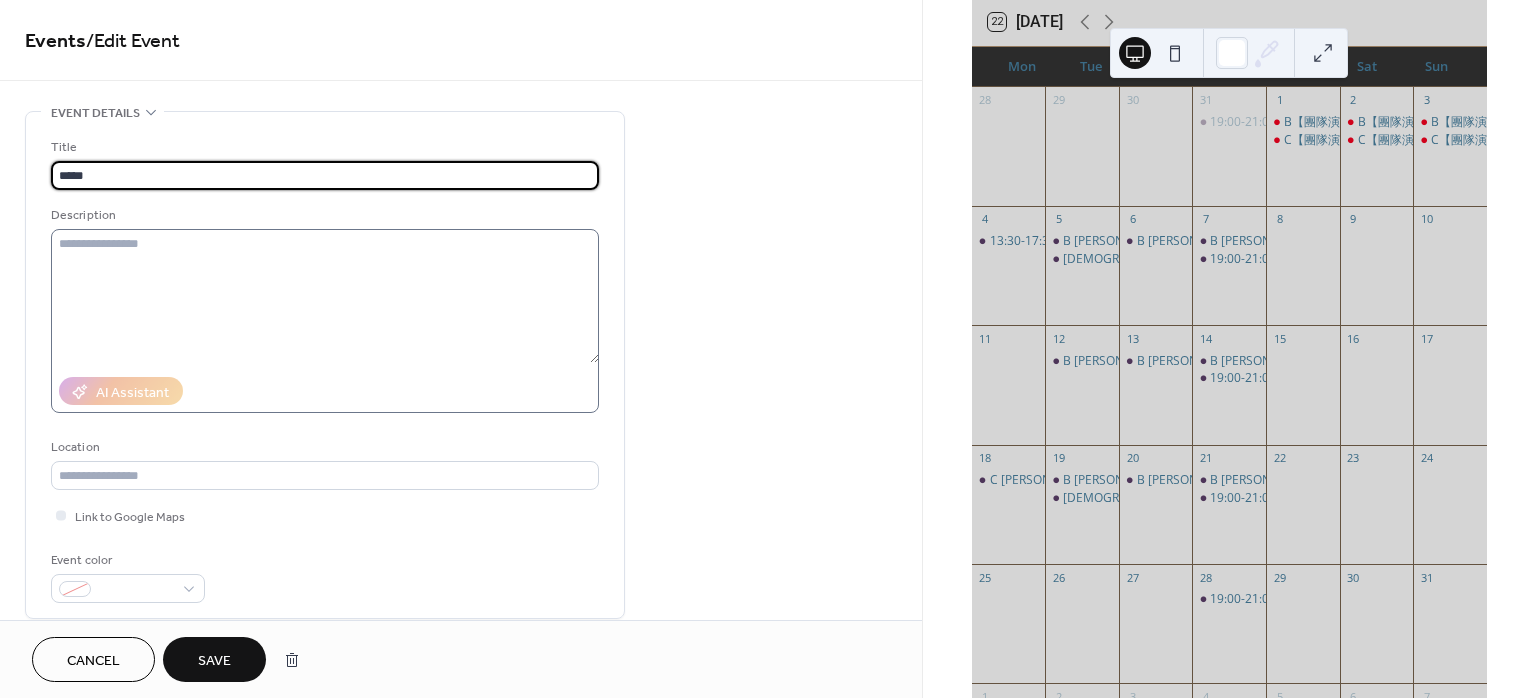 scroll, scrollTop: 133, scrollLeft: 0, axis: vertical 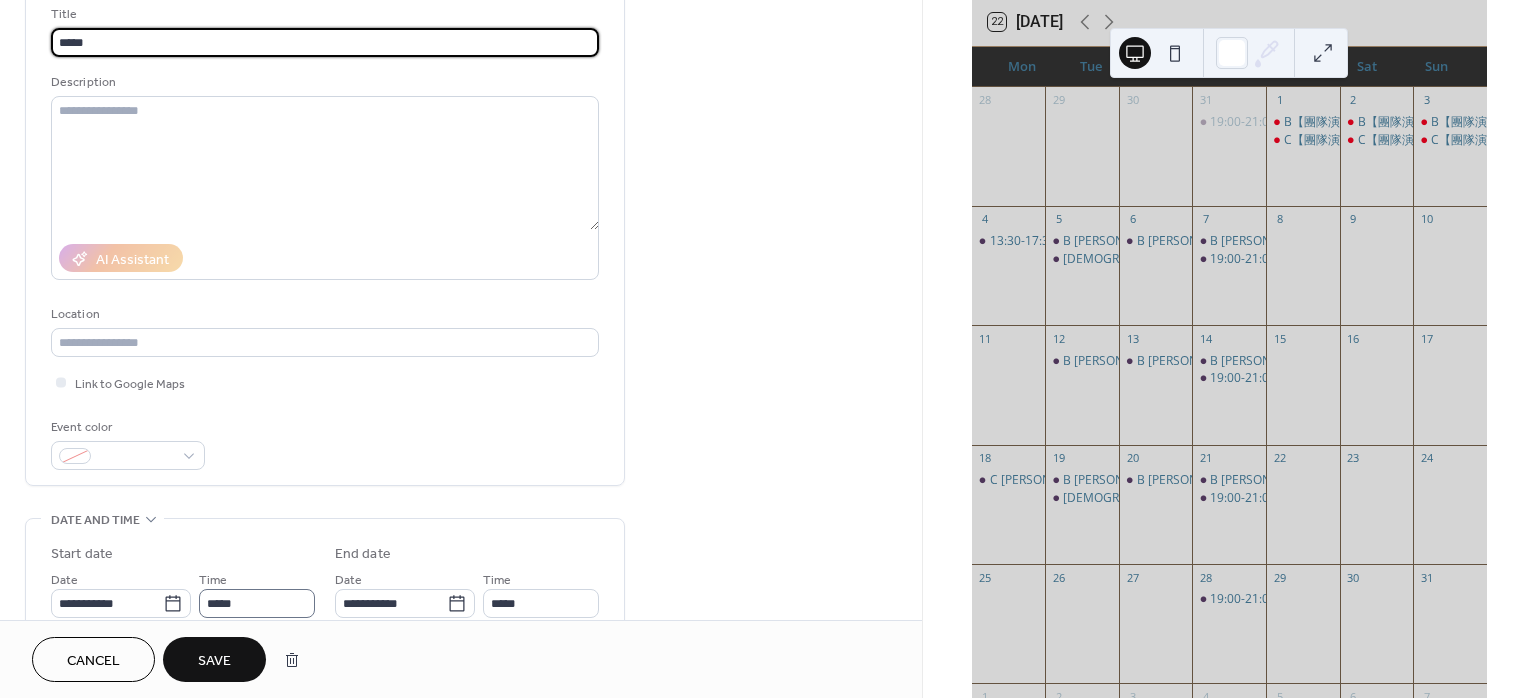 type on "*****" 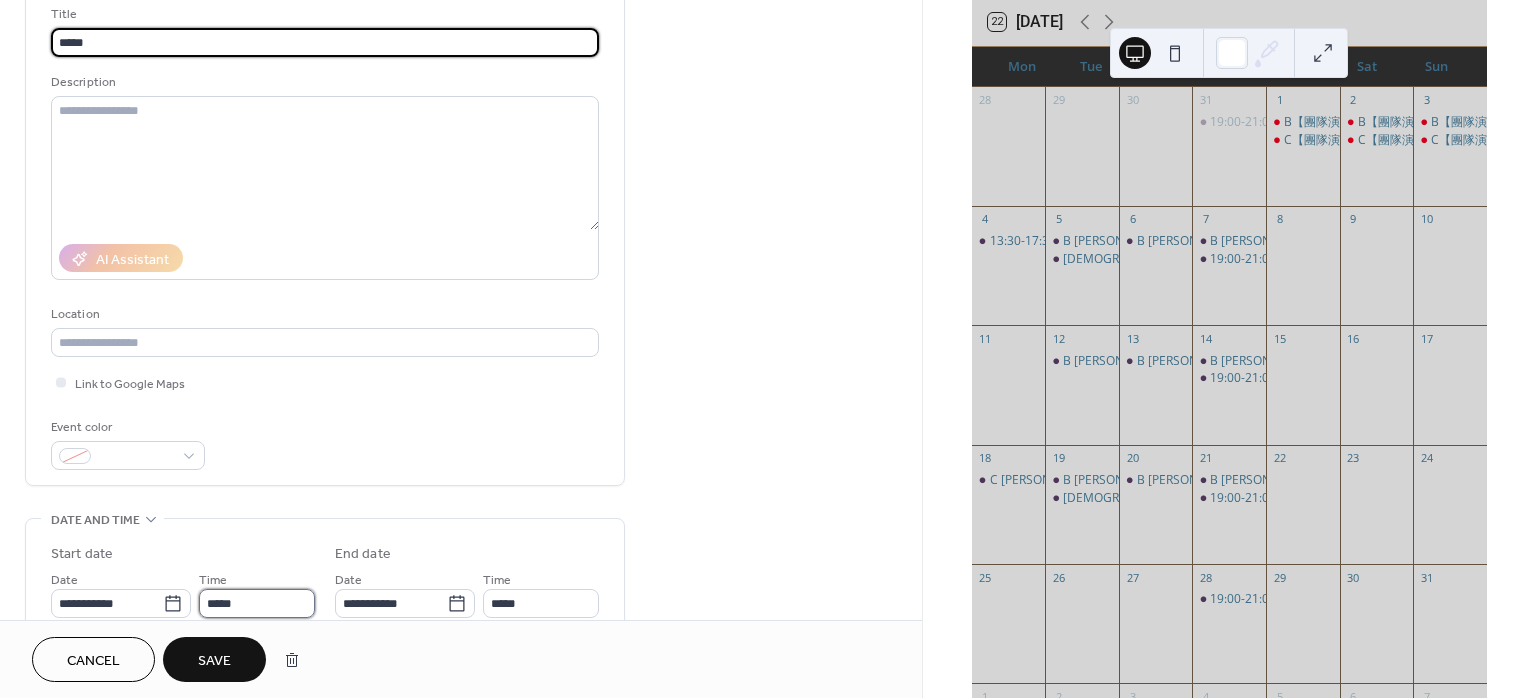 click on "*****" at bounding box center (257, 603) 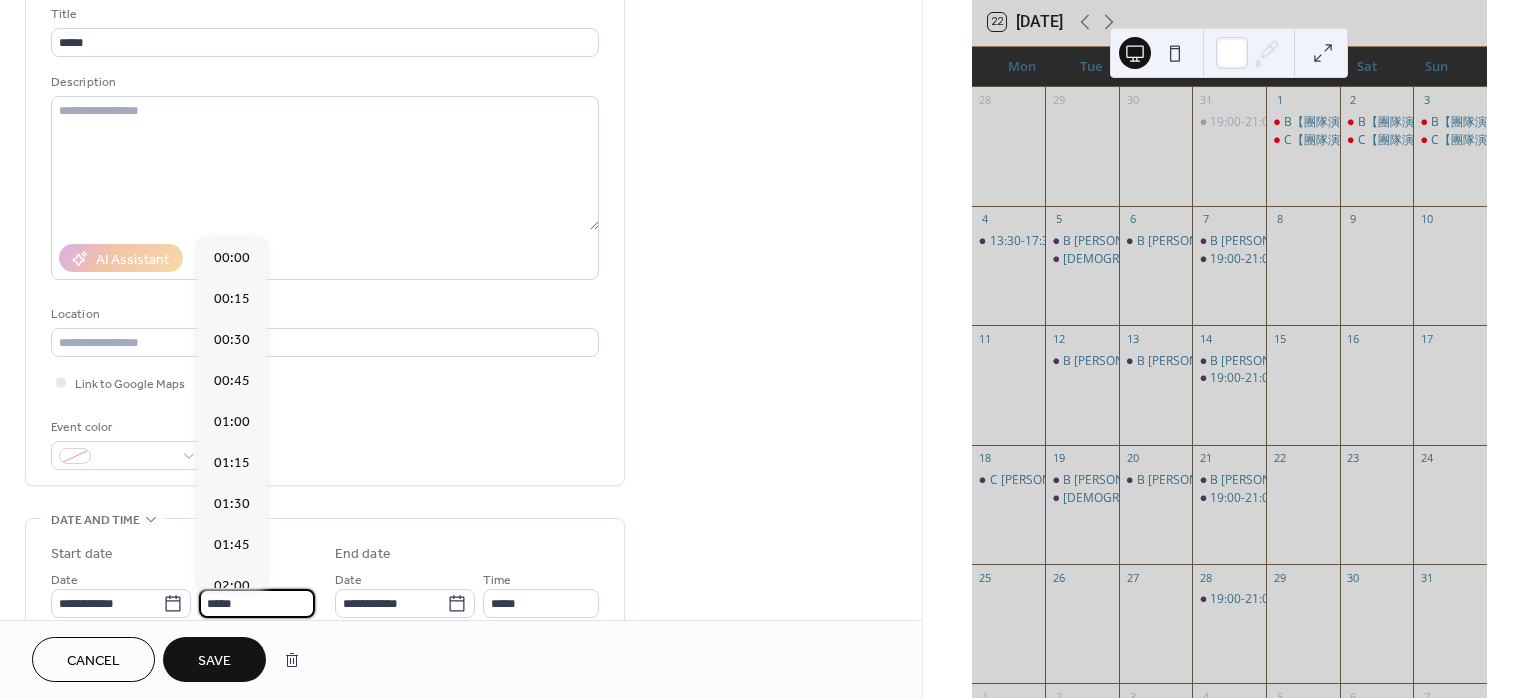 scroll, scrollTop: 2190, scrollLeft: 0, axis: vertical 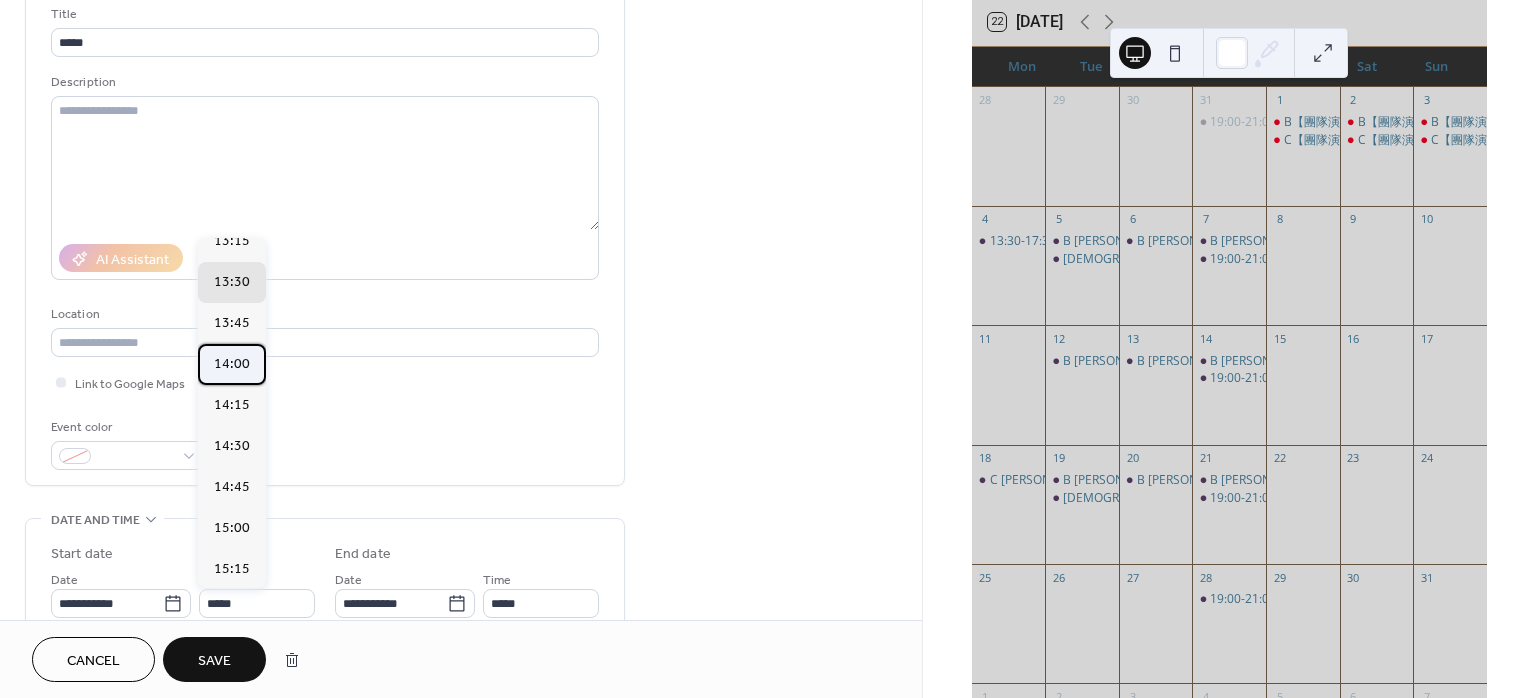 click on "14:00" at bounding box center (232, 364) 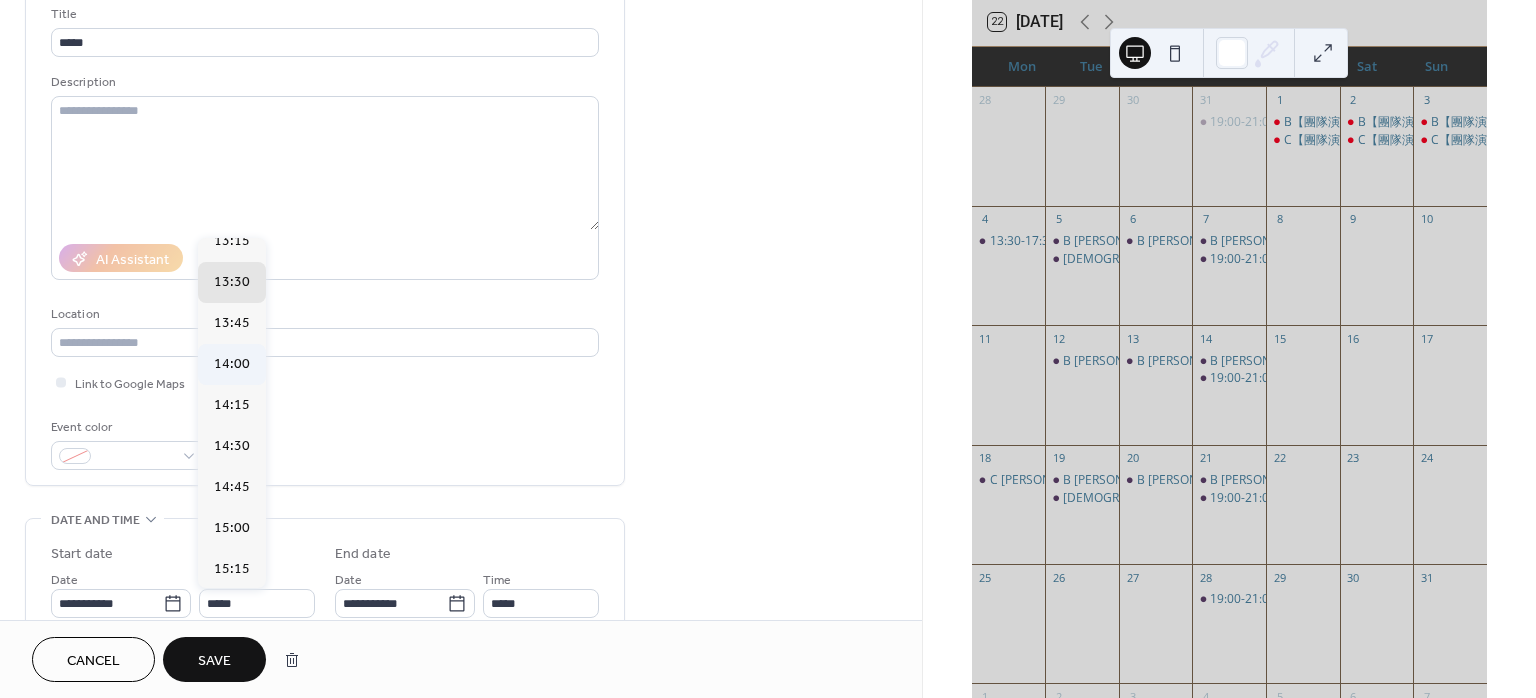 type on "*****" 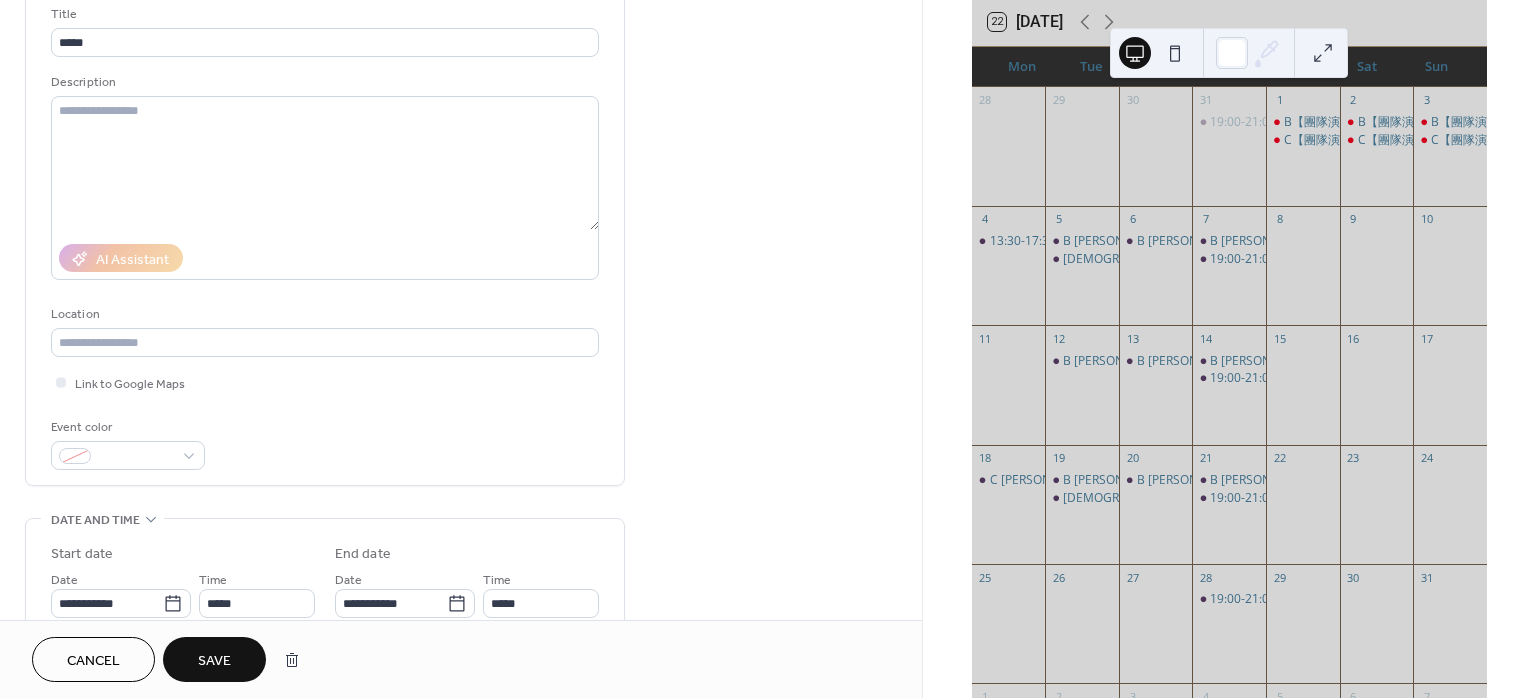 click on "Save" at bounding box center (214, 661) 